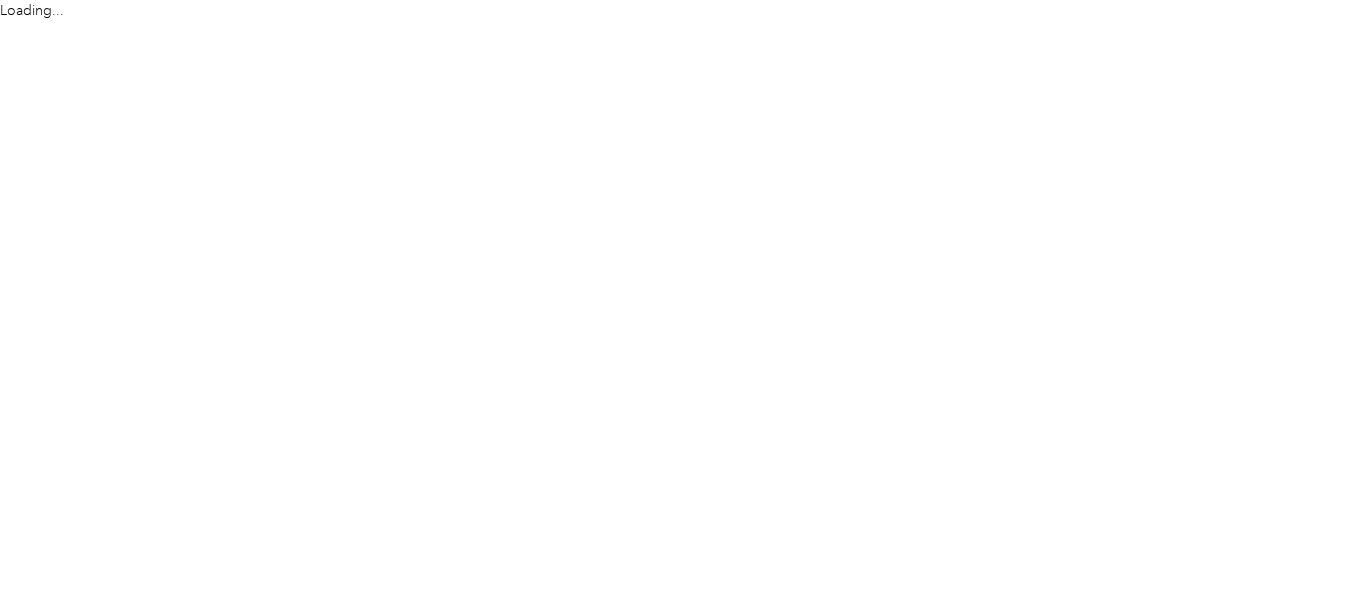 scroll, scrollTop: 0, scrollLeft: 0, axis: both 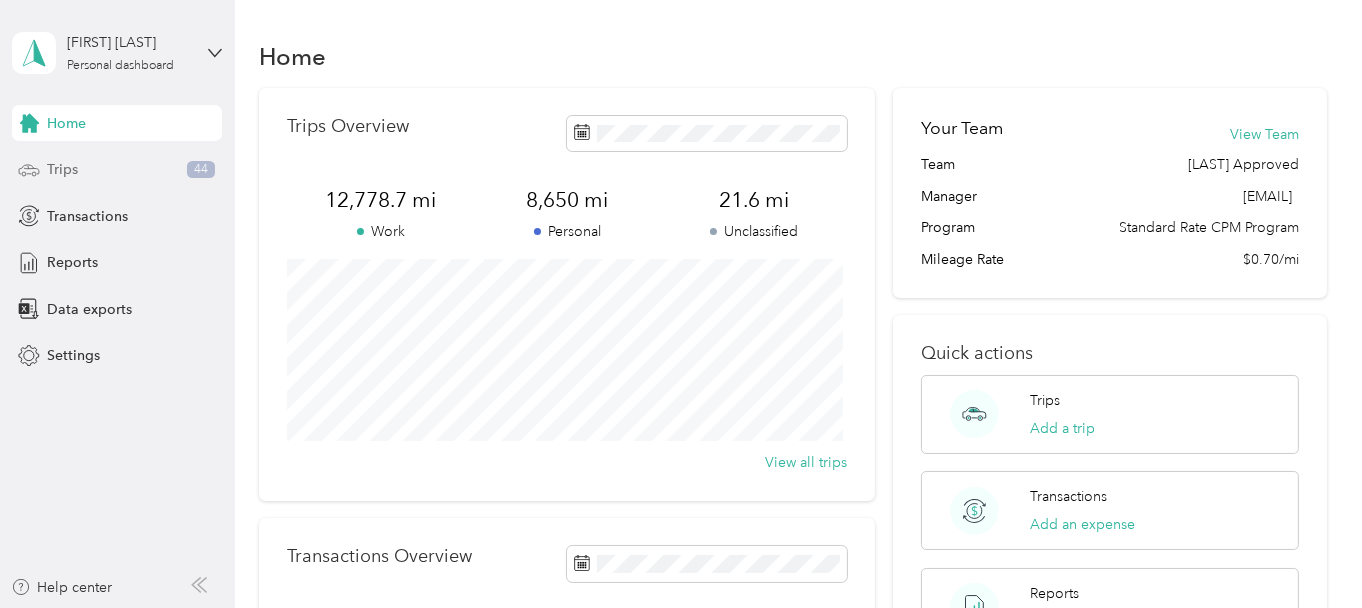 click on "Trips" at bounding box center (62, 169) 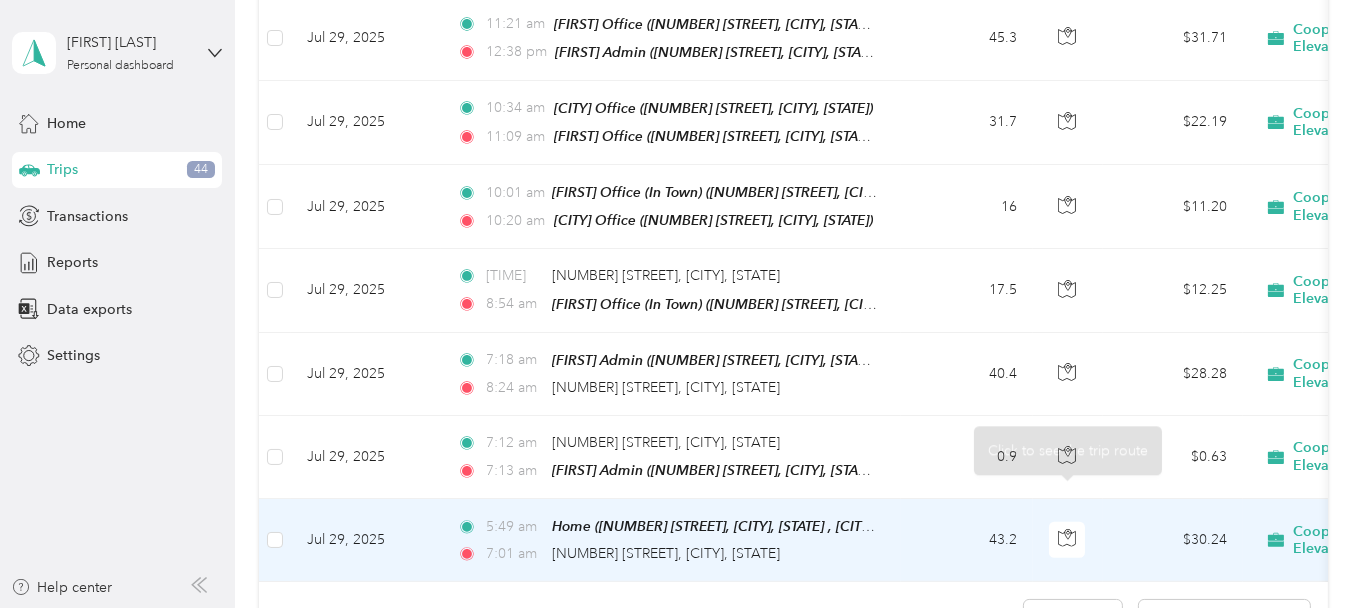 scroll, scrollTop: 1837, scrollLeft: 0, axis: vertical 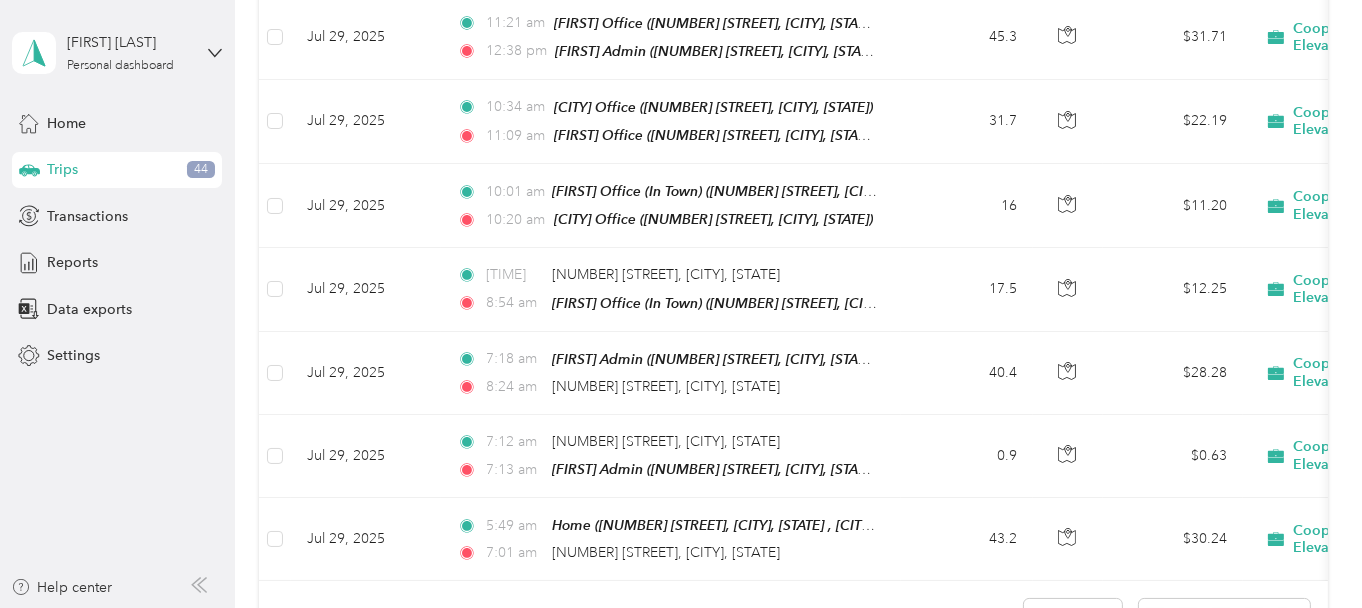 click on "100 per load" at bounding box center (1219, 550) 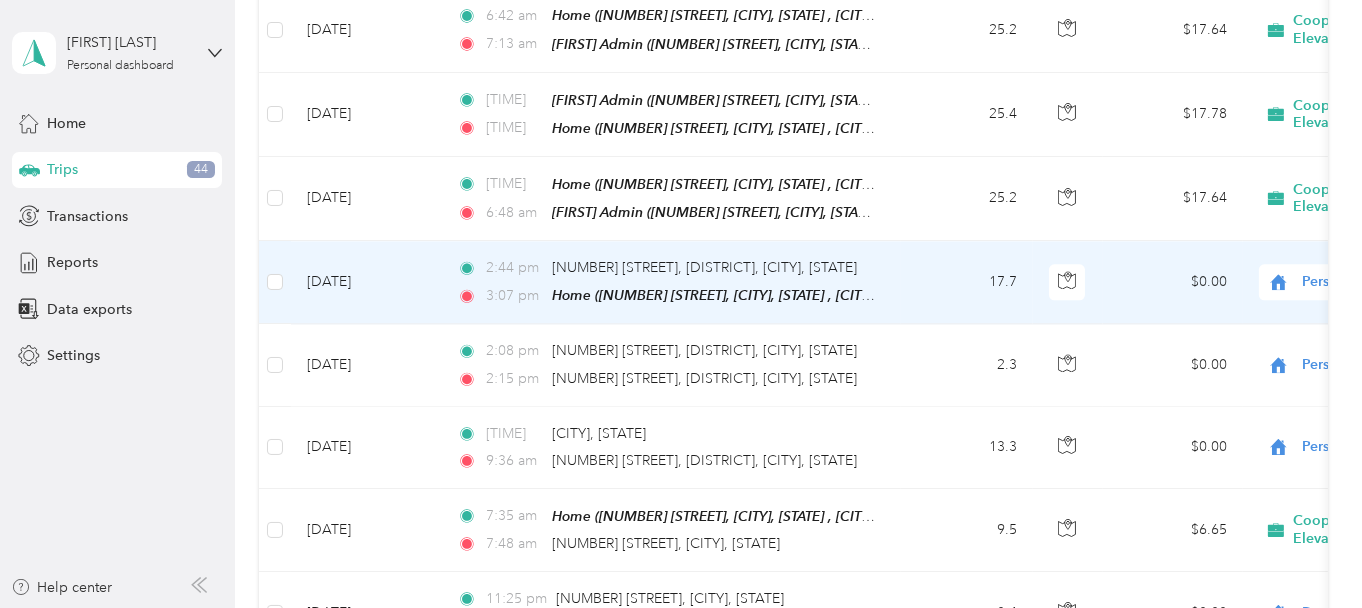 scroll, scrollTop: 6197, scrollLeft: 0, axis: vertical 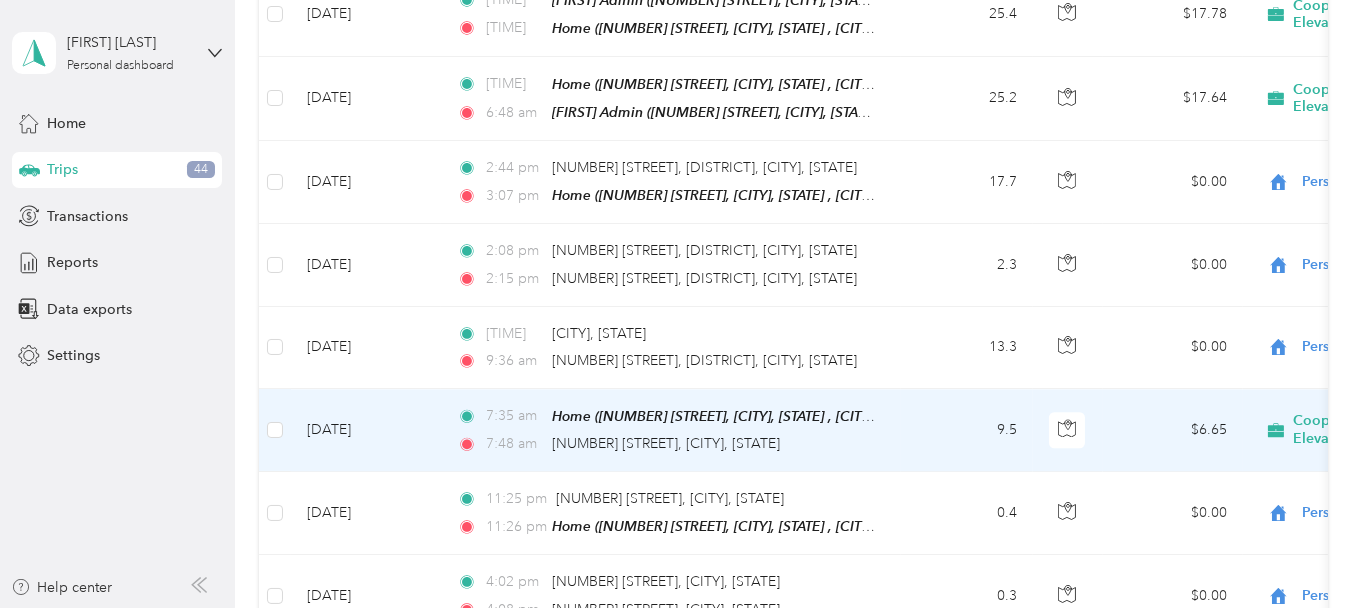 click on "Cooperative Farmers Elevator (CFE)" at bounding box center [1386, 429] 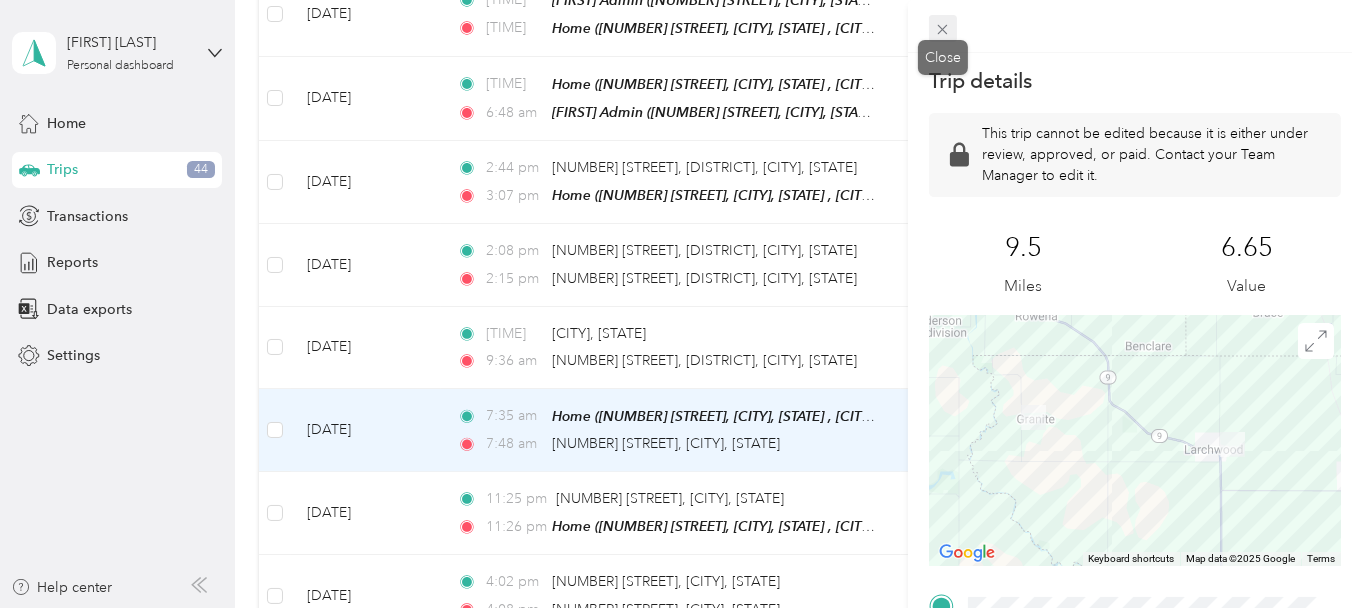 click 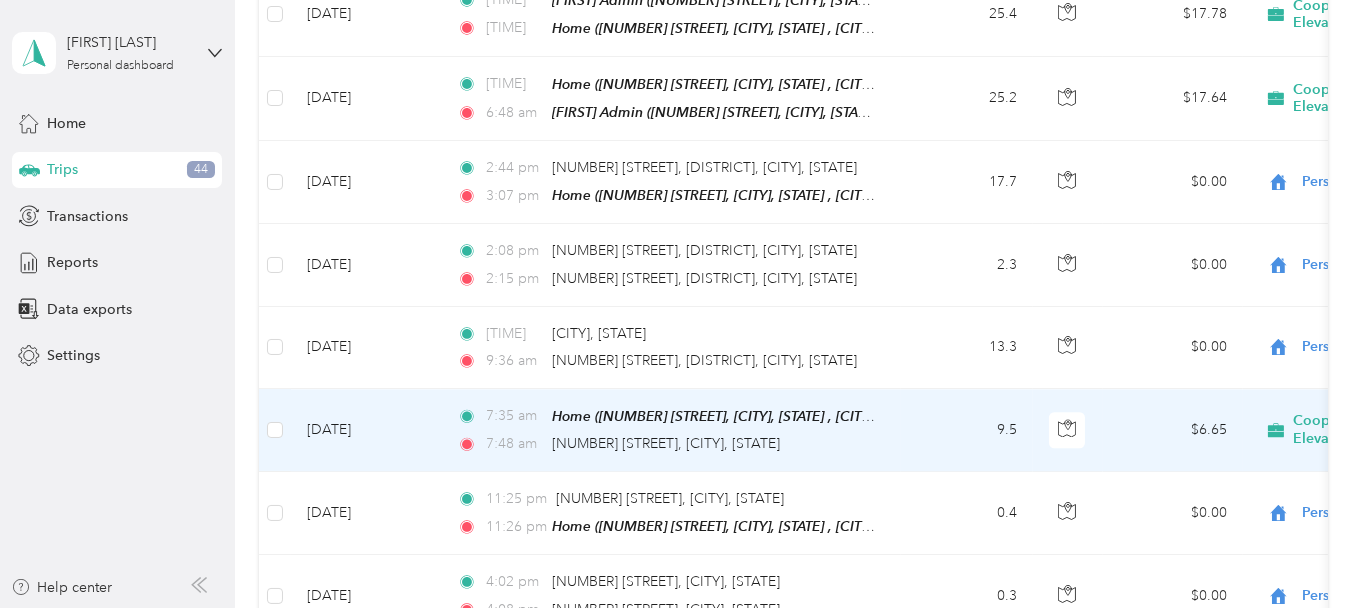 drag, startPoint x: 1290, startPoint y: 326, endPoint x: 1306, endPoint y: 324, distance: 16.124516 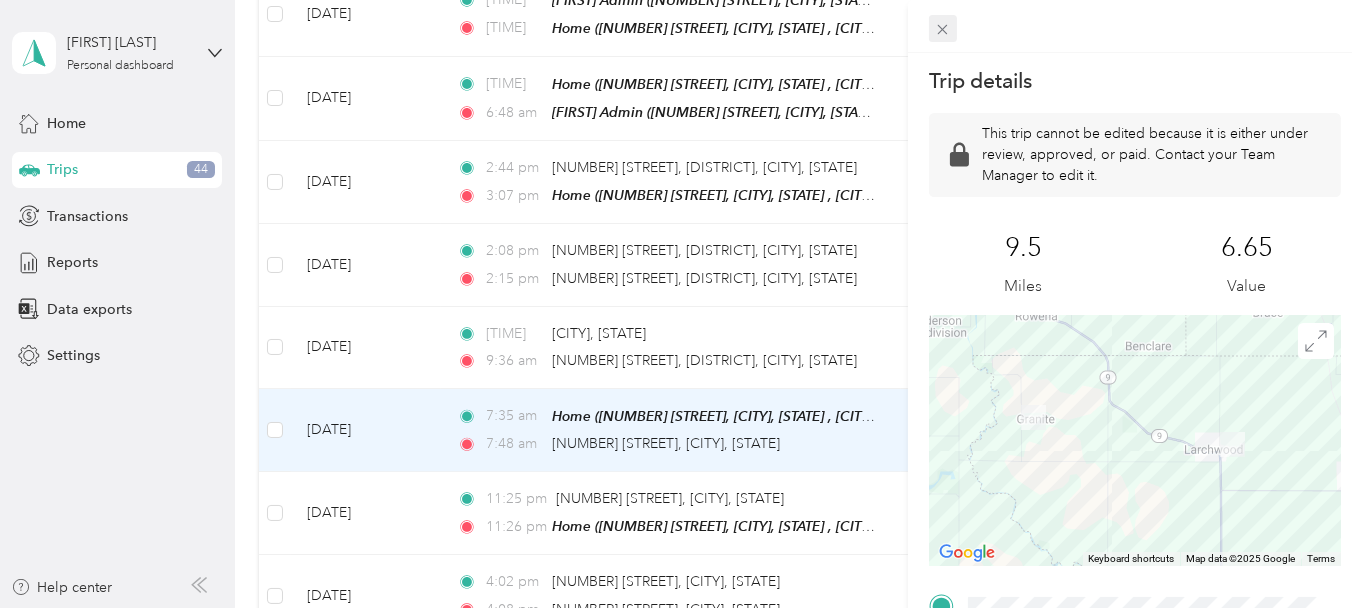 click 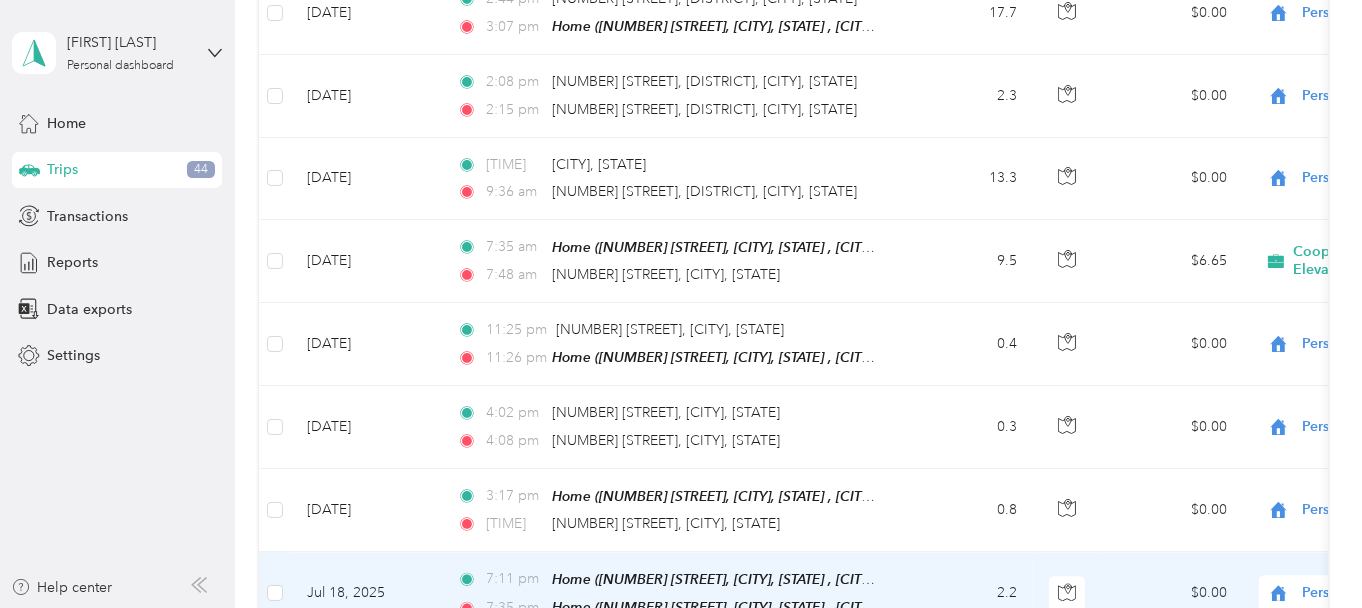 scroll, scrollTop: 6397, scrollLeft: 0, axis: vertical 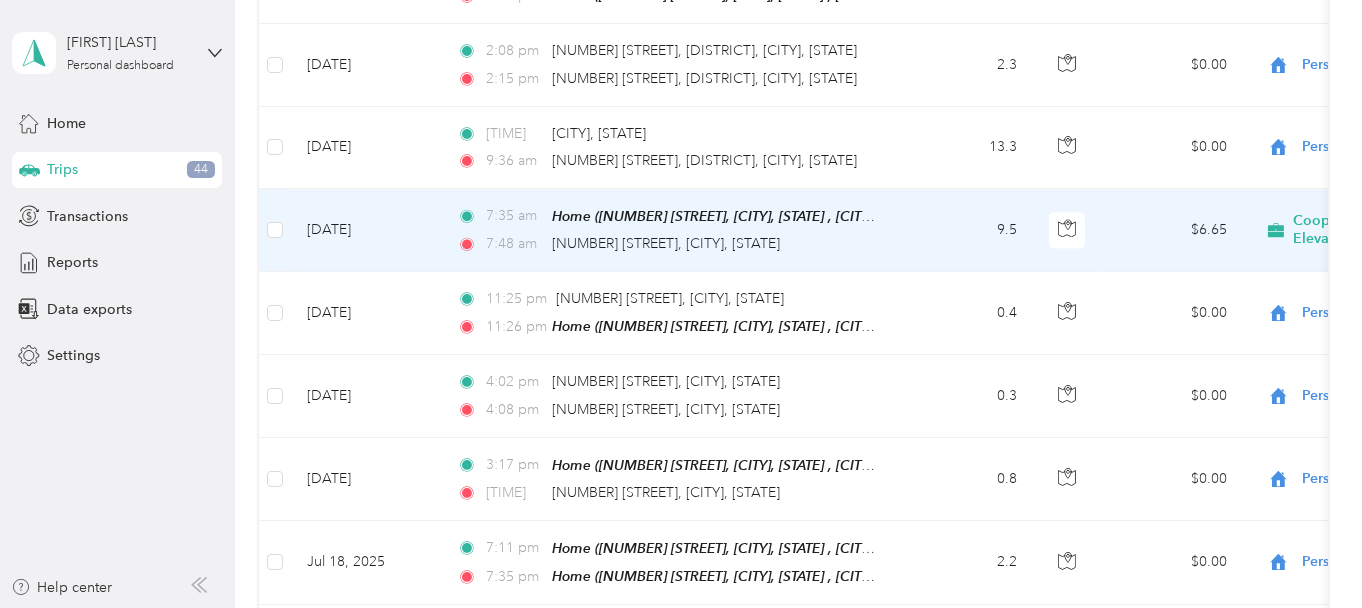click on "Home ([NUMBER] [STREET], [CITY], [STATE] , [CITY], [STATE]) [TIME] [NUMBER] [STREET], [CITY], [STATE]" at bounding box center [667, 230] 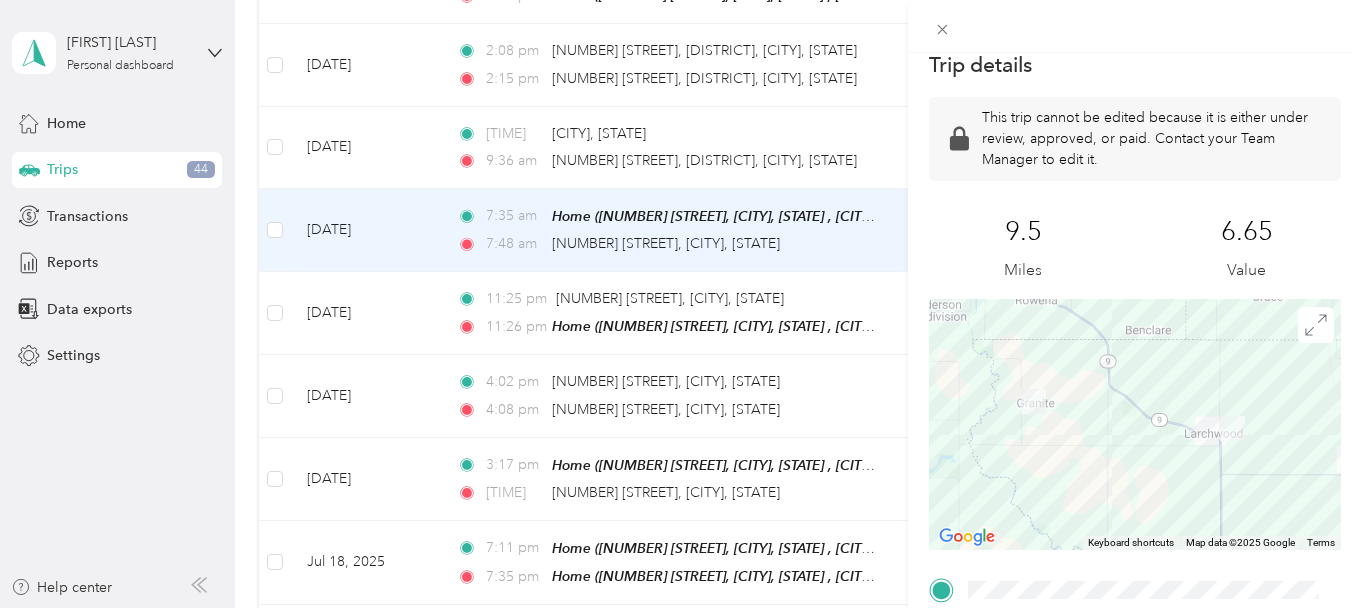 scroll, scrollTop: 0, scrollLeft: 0, axis: both 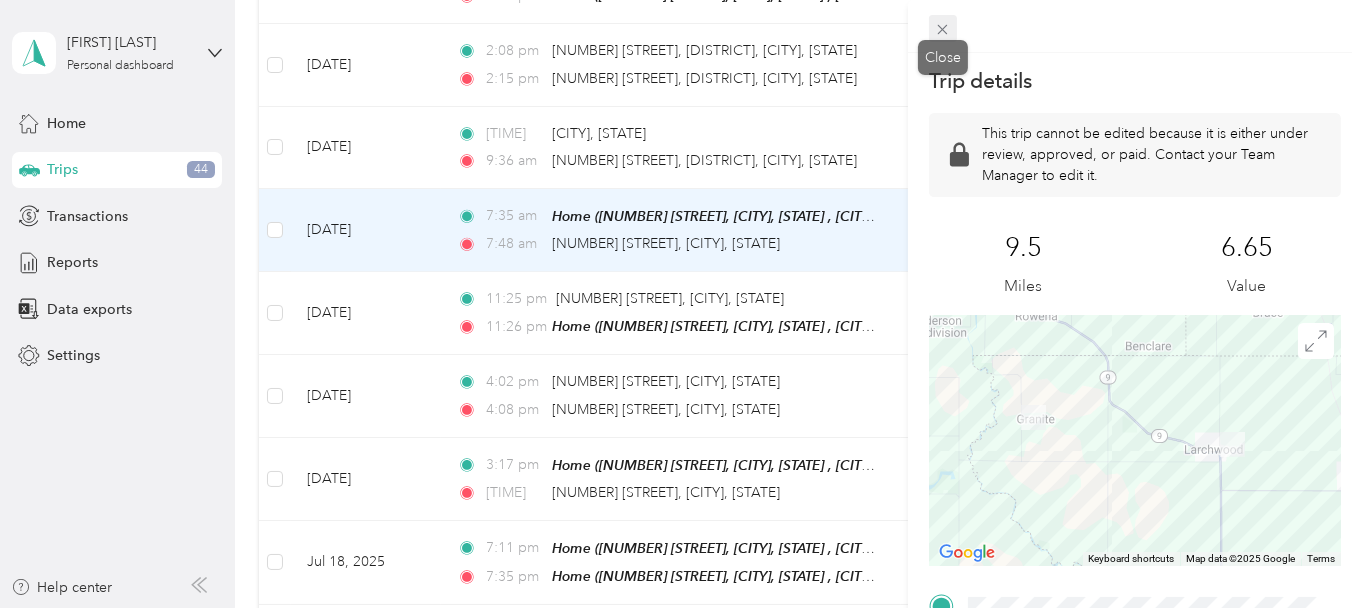 click 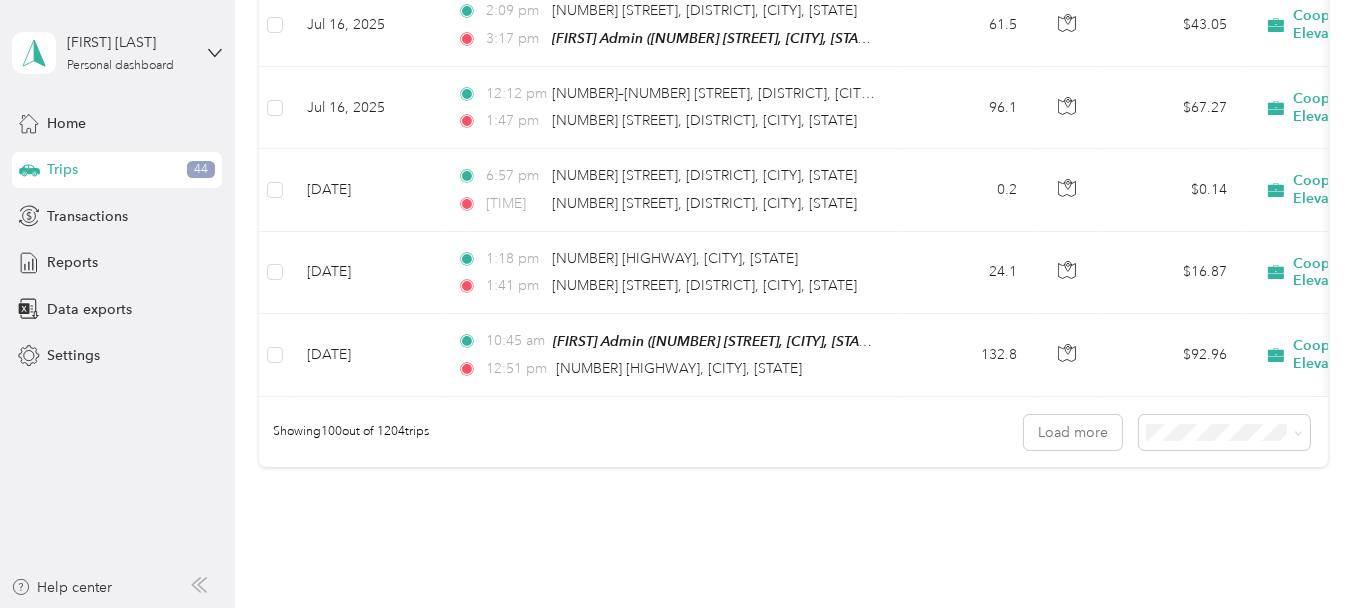 scroll, scrollTop: 8280, scrollLeft: 0, axis: vertical 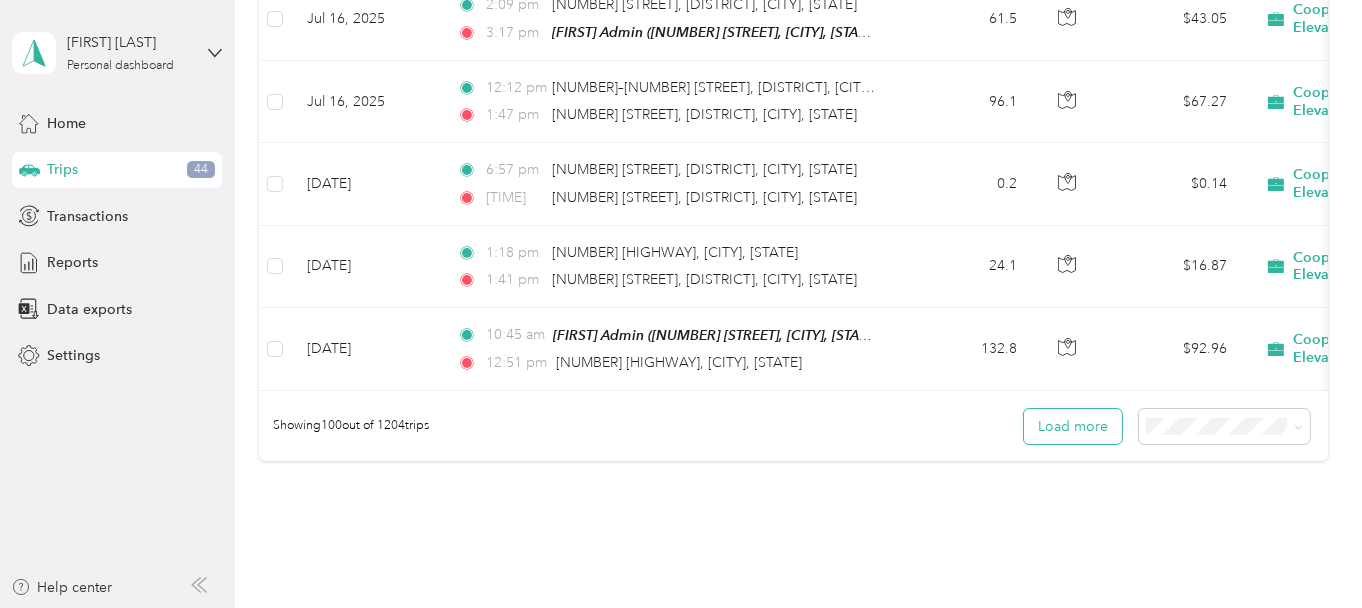 click on "Load more" at bounding box center [1073, 426] 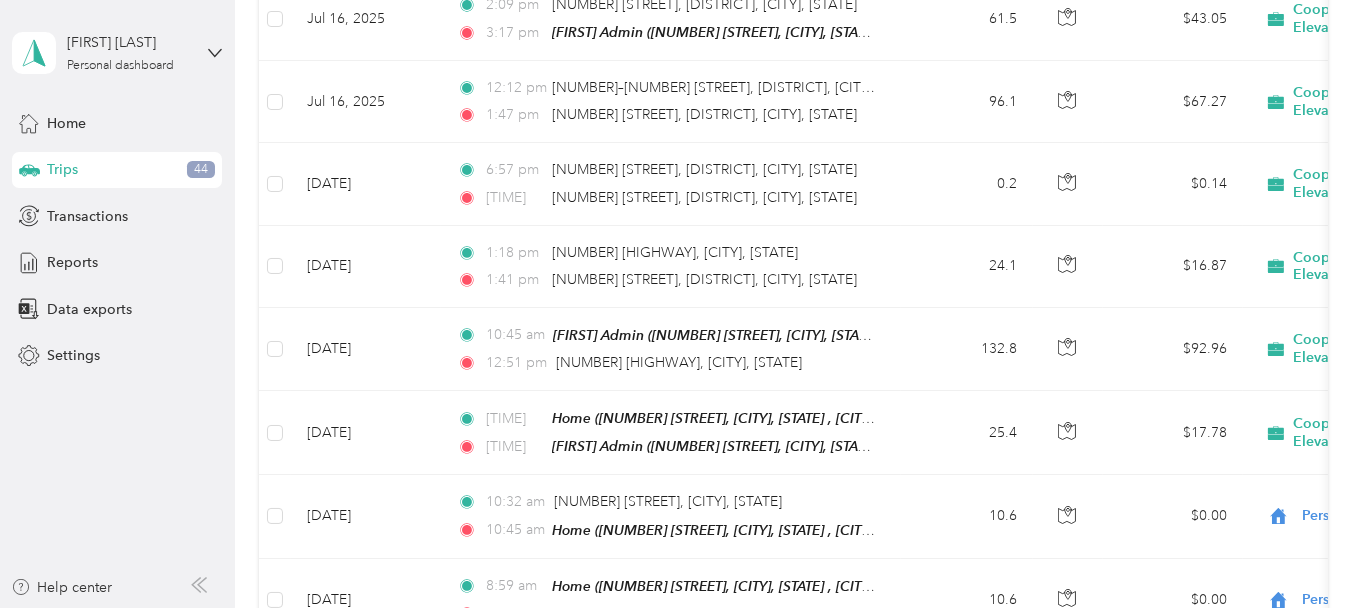 click at bounding box center (1068, 433) 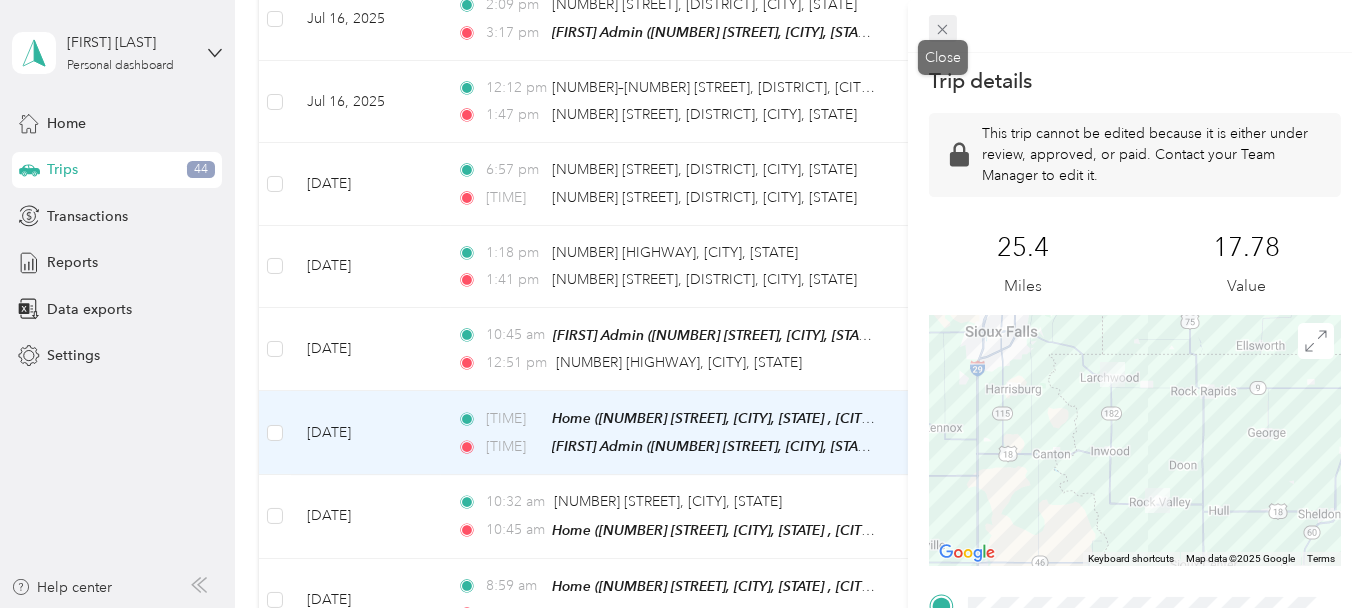 click 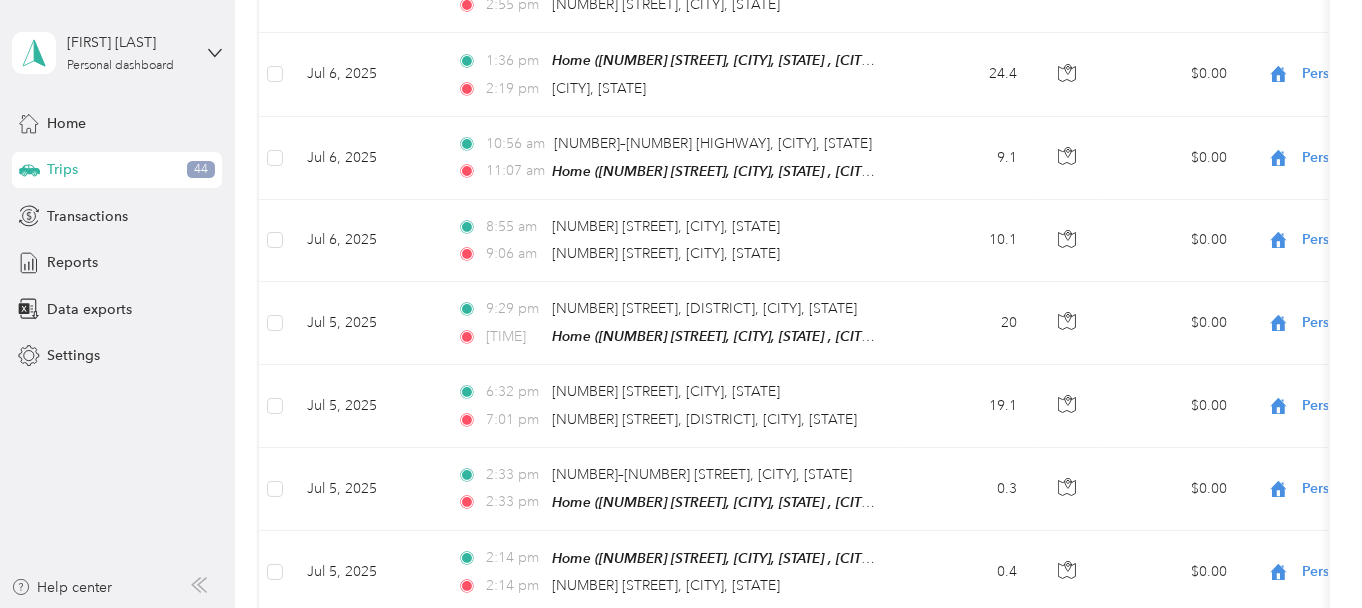 scroll, scrollTop: 12280, scrollLeft: 0, axis: vertical 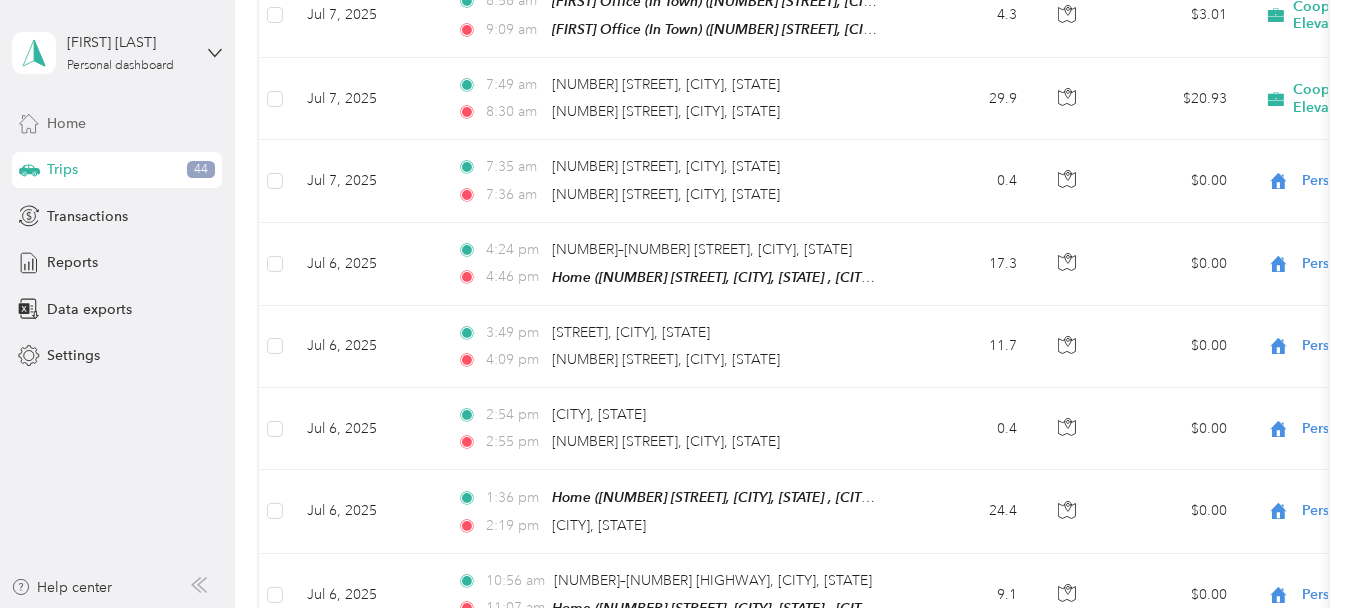 click on "Home" at bounding box center [117, 123] 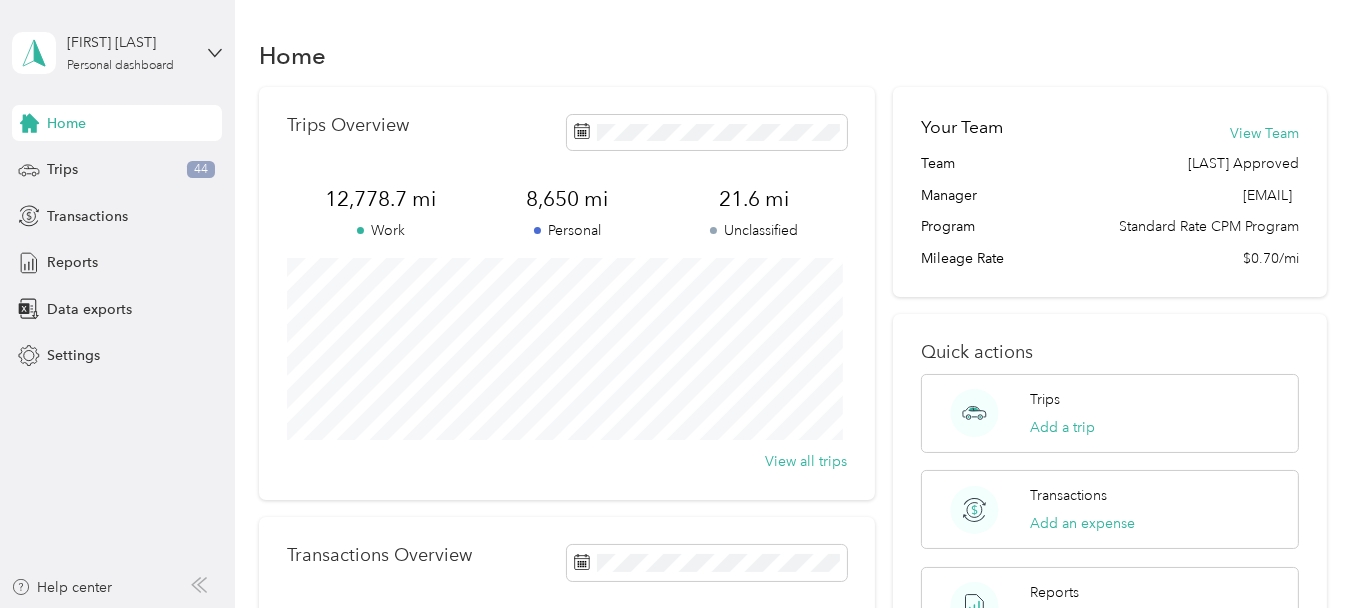 scroll, scrollTop: 0, scrollLeft: 0, axis: both 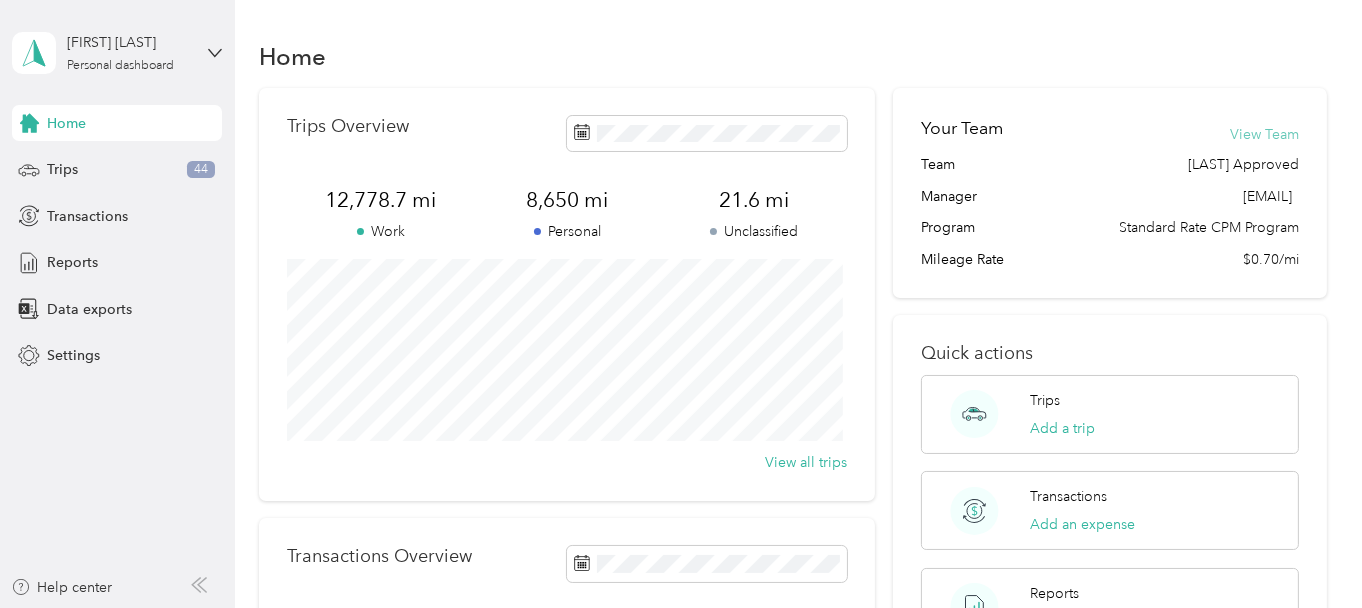 click on "View Team" at bounding box center (1264, 134) 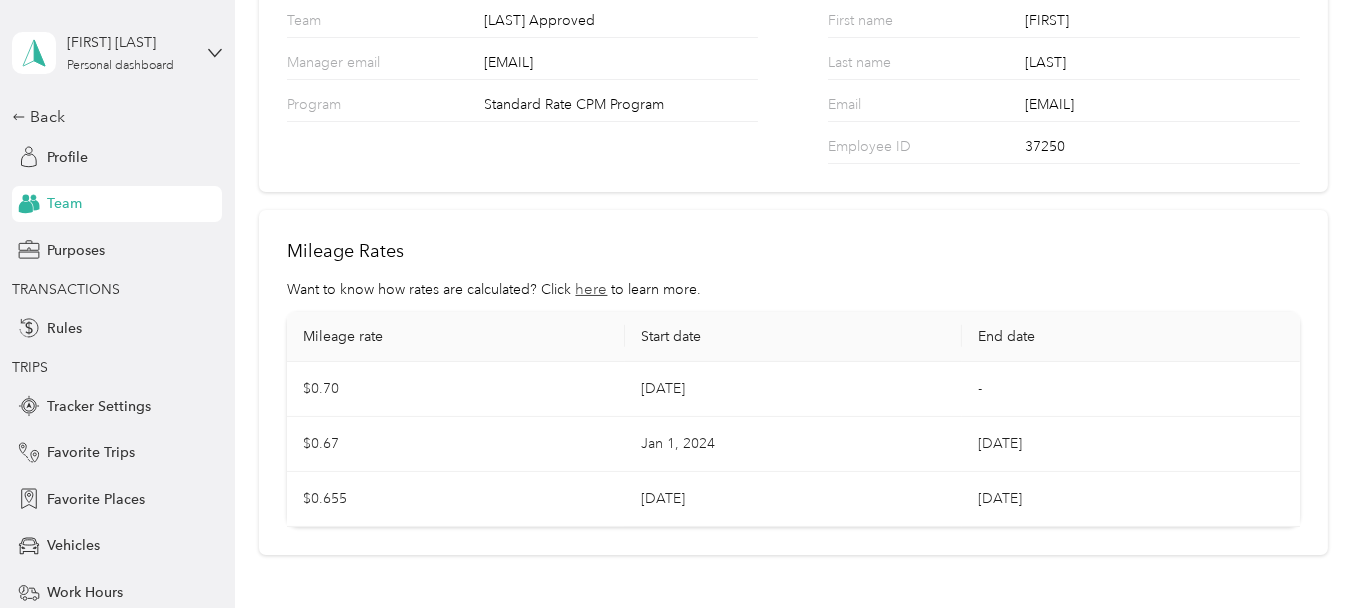 scroll, scrollTop: 0, scrollLeft: 0, axis: both 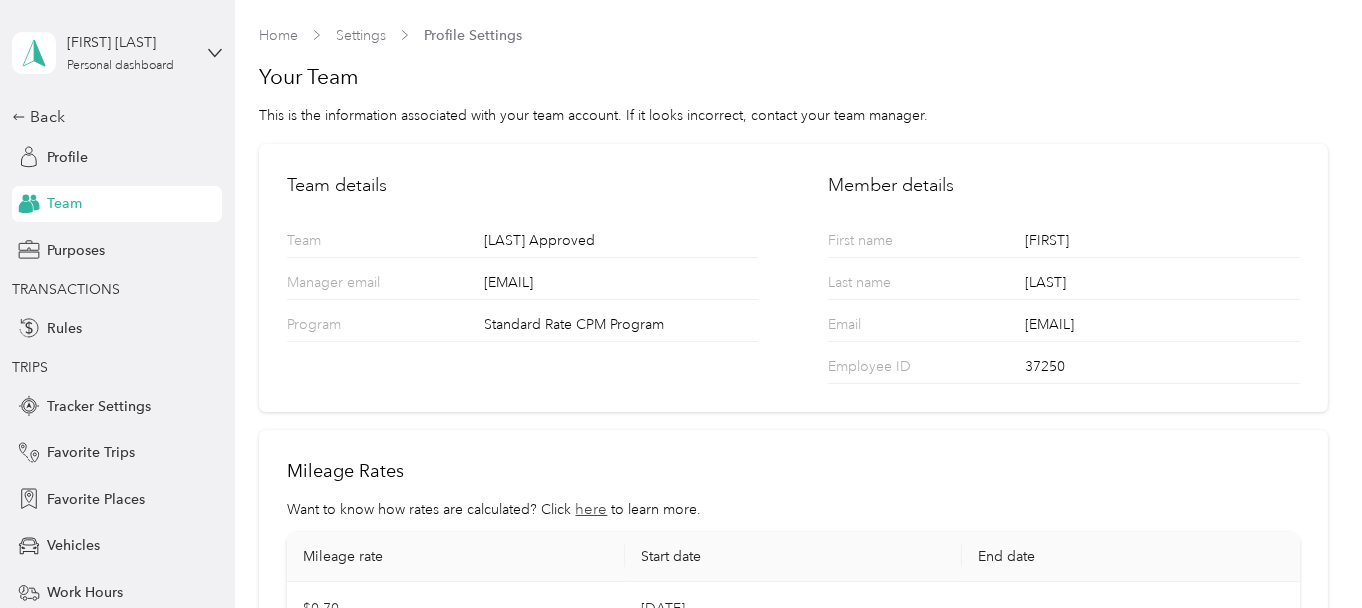 click on "Team" at bounding box center [117, 204] 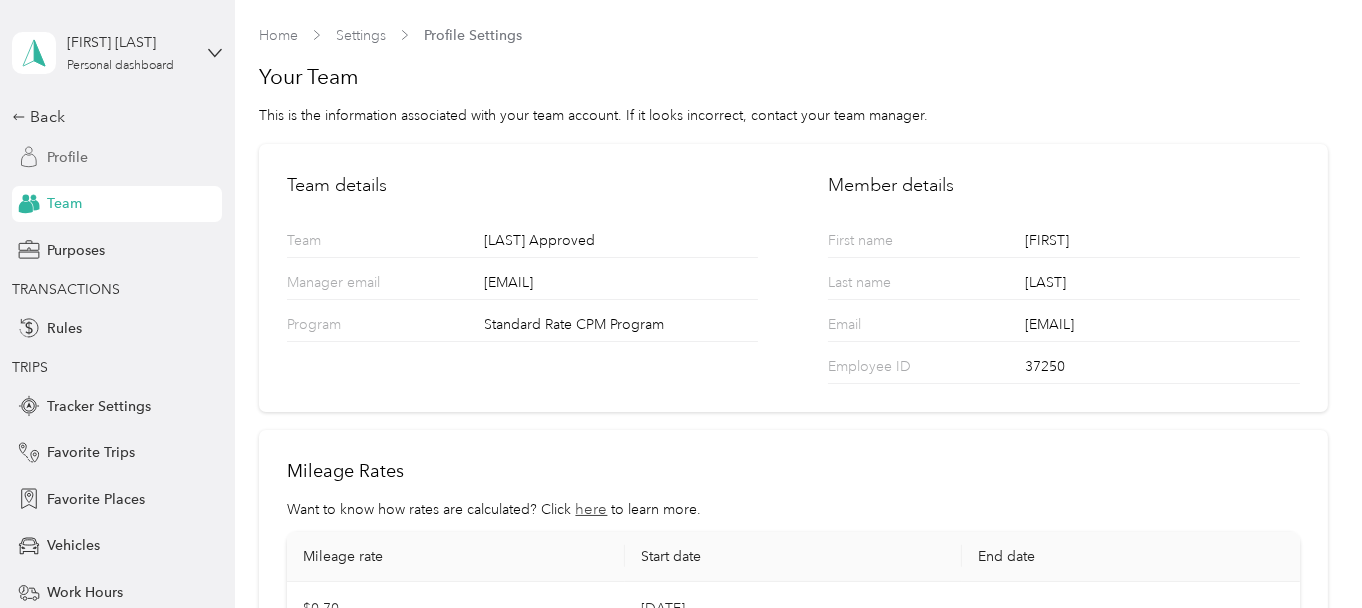 click on "Profile" at bounding box center (67, 157) 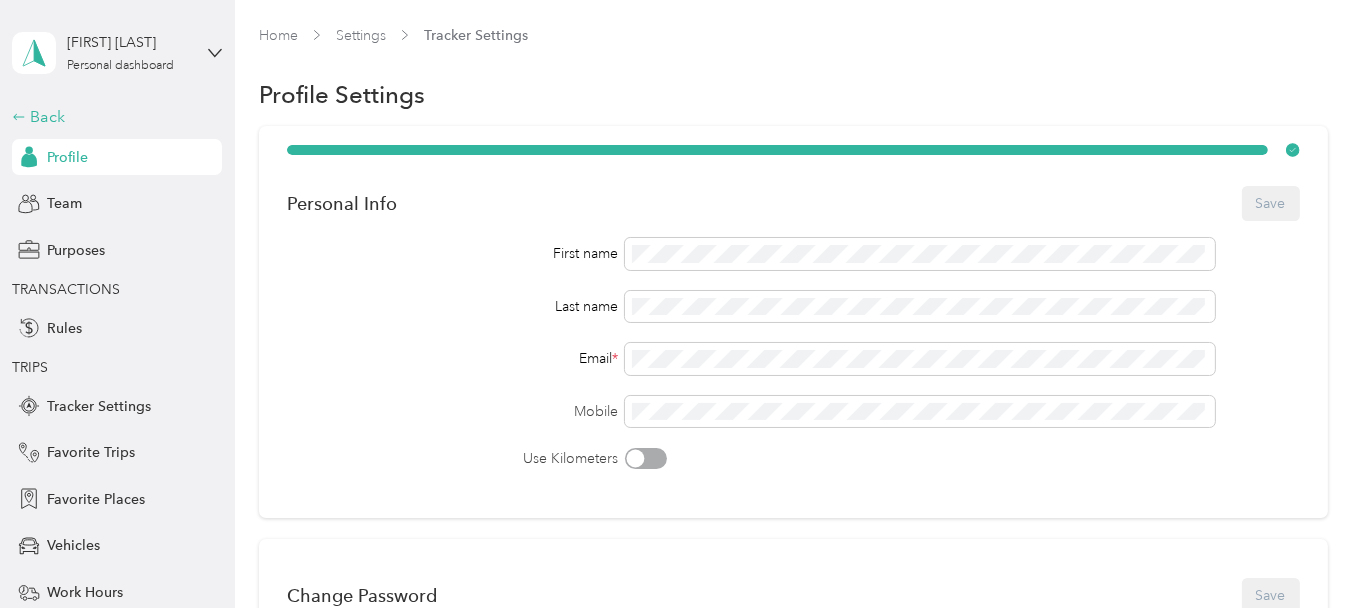 click on "Back" at bounding box center [112, 117] 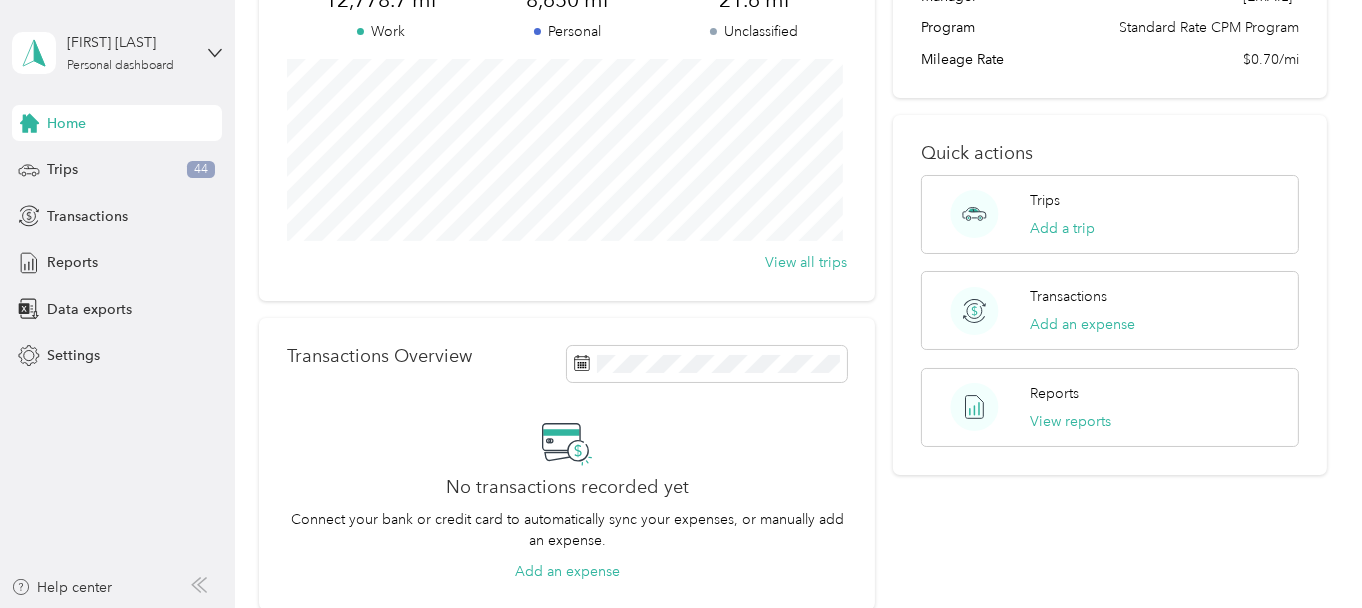 scroll, scrollTop: 300, scrollLeft: 0, axis: vertical 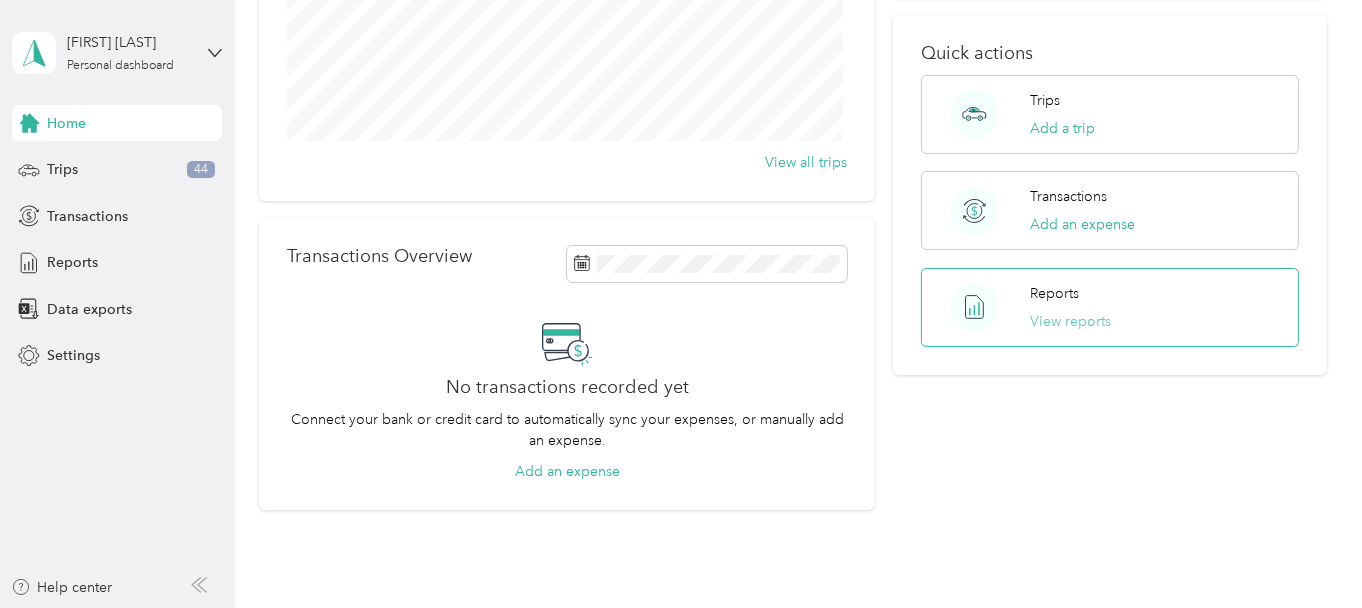 click on "View reports" at bounding box center [1070, 321] 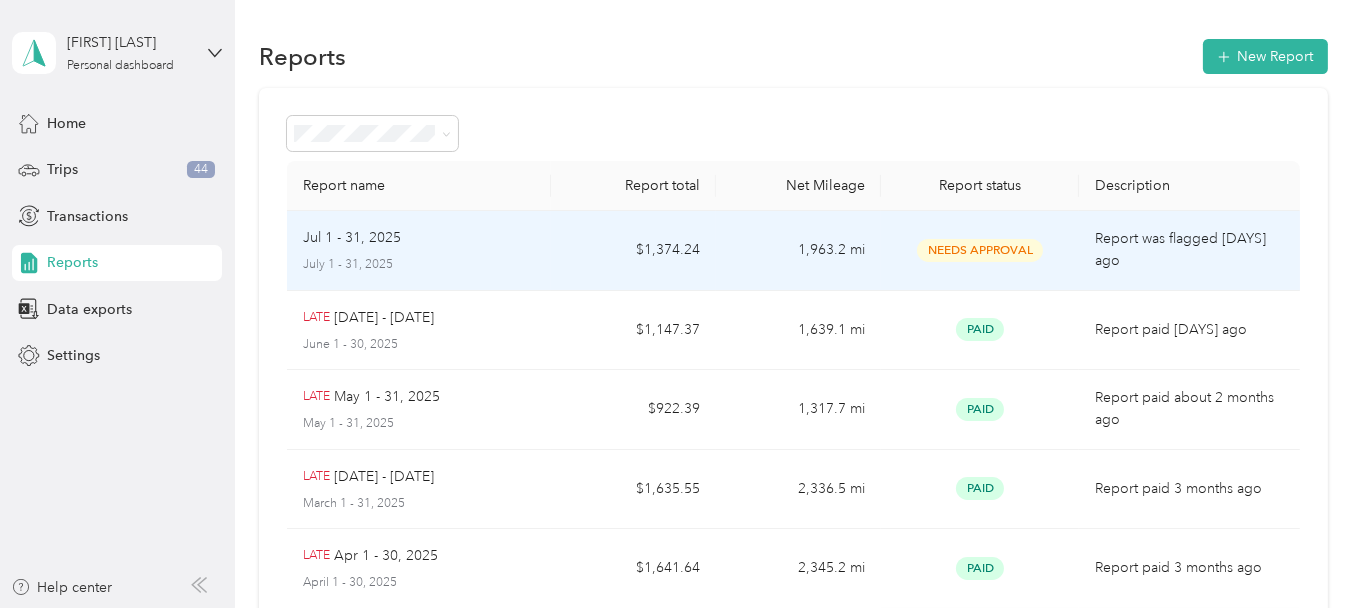 click on "July 1 - 31, 2025" at bounding box center [419, 265] 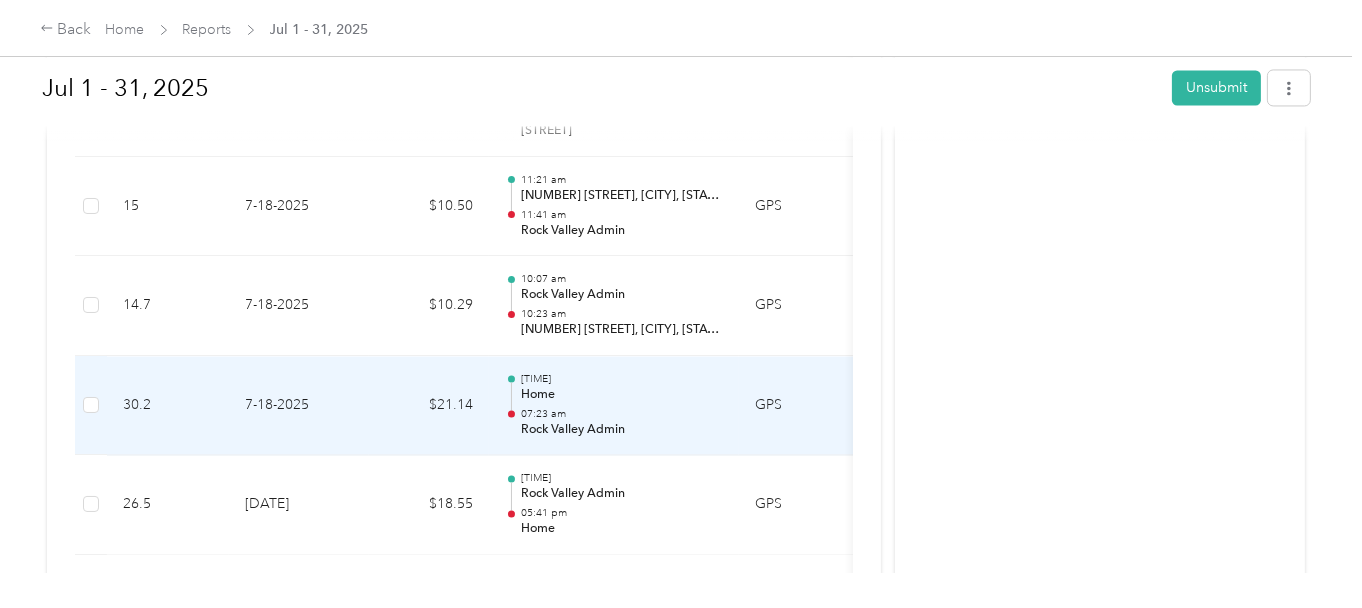 scroll, scrollTop: 4900, scrollLeft: 0, axis: vertical 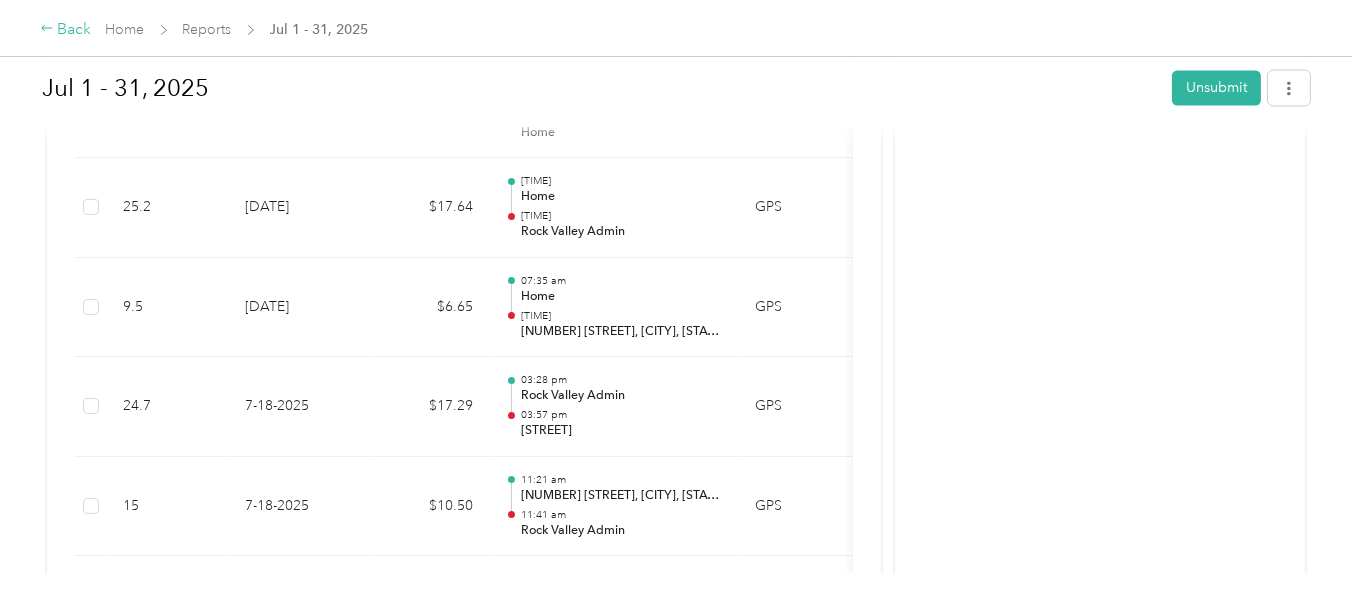 click 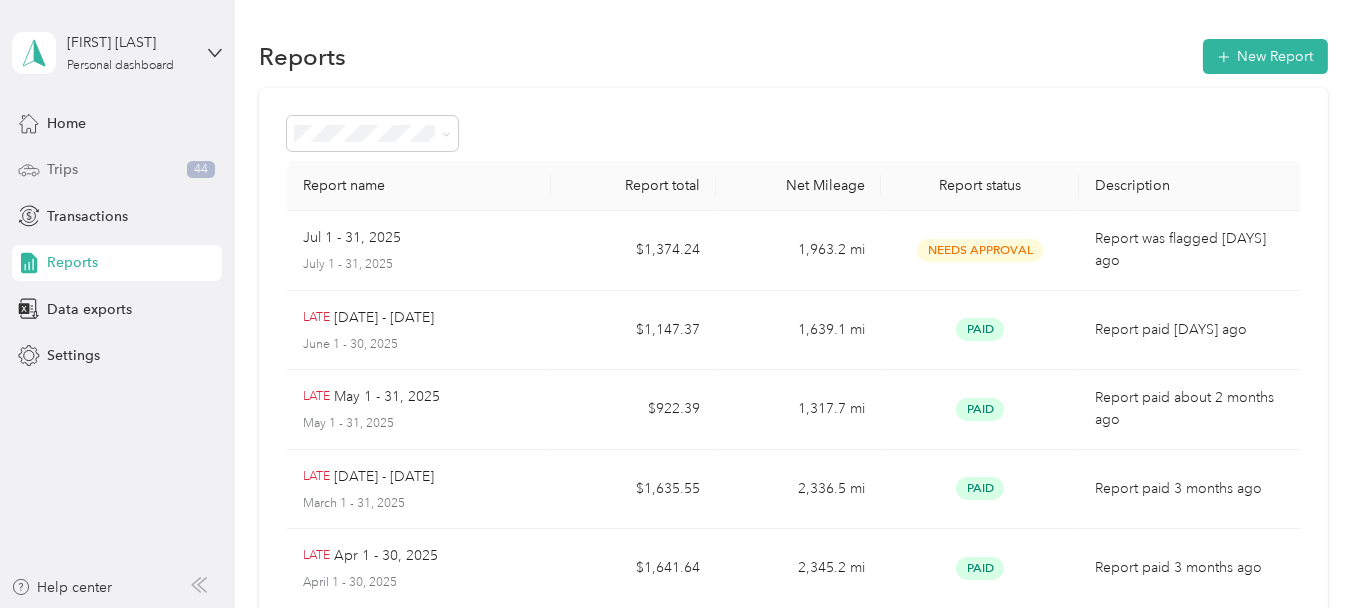 click on "Trips" at bounding box center (62, 169) 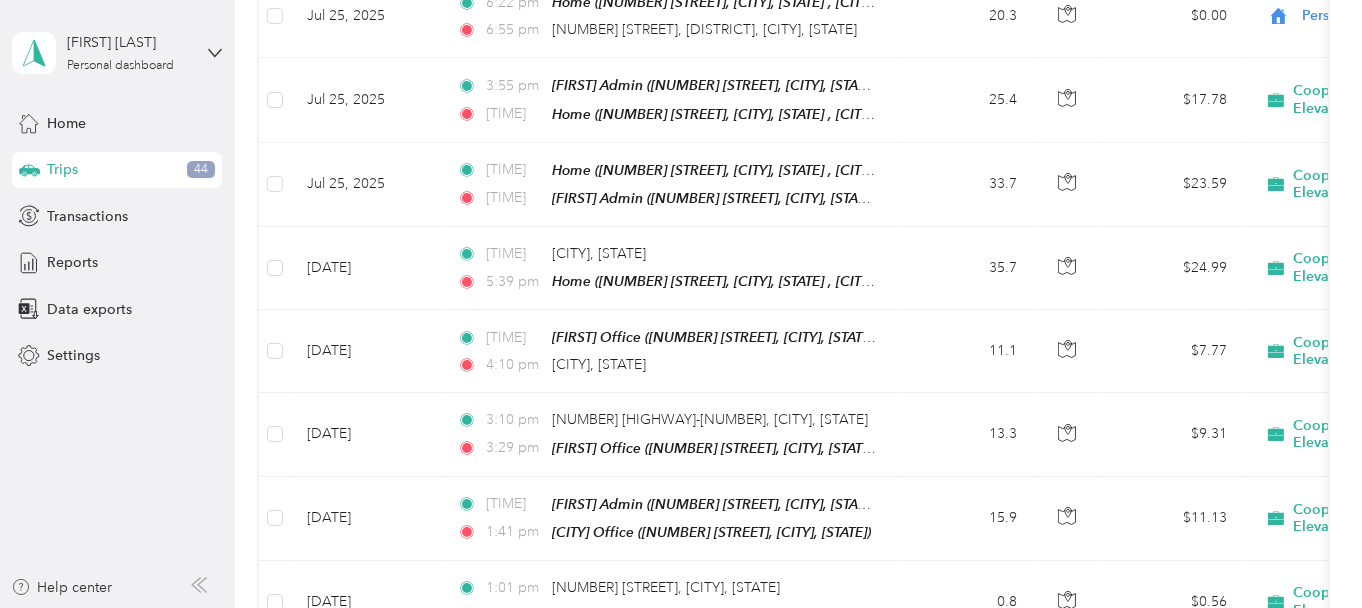 scroll, scrollTop: 3700, scrollLeft: 0, axis: vertical 